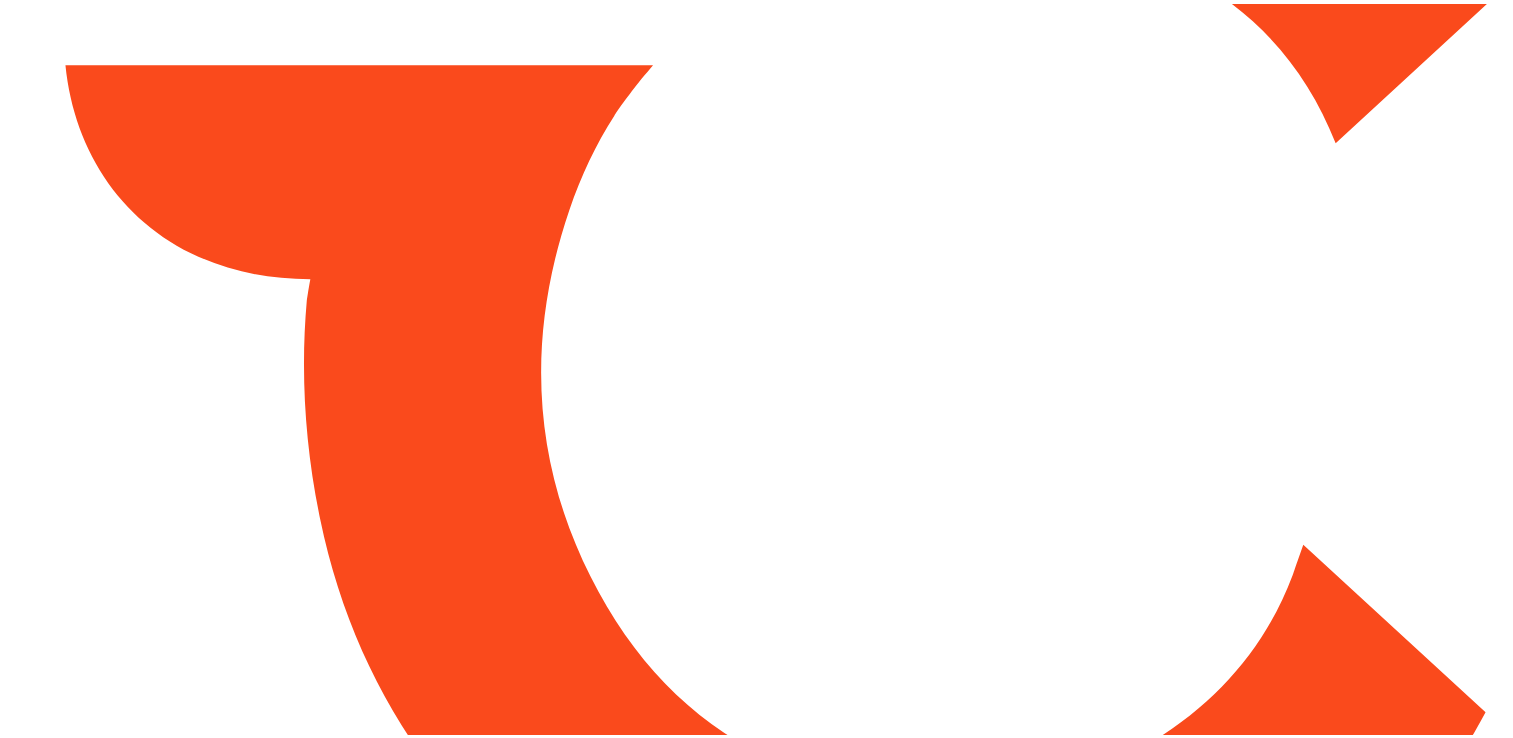 scroll, scrollTop: 0, scrollLeft: 0, axis: both 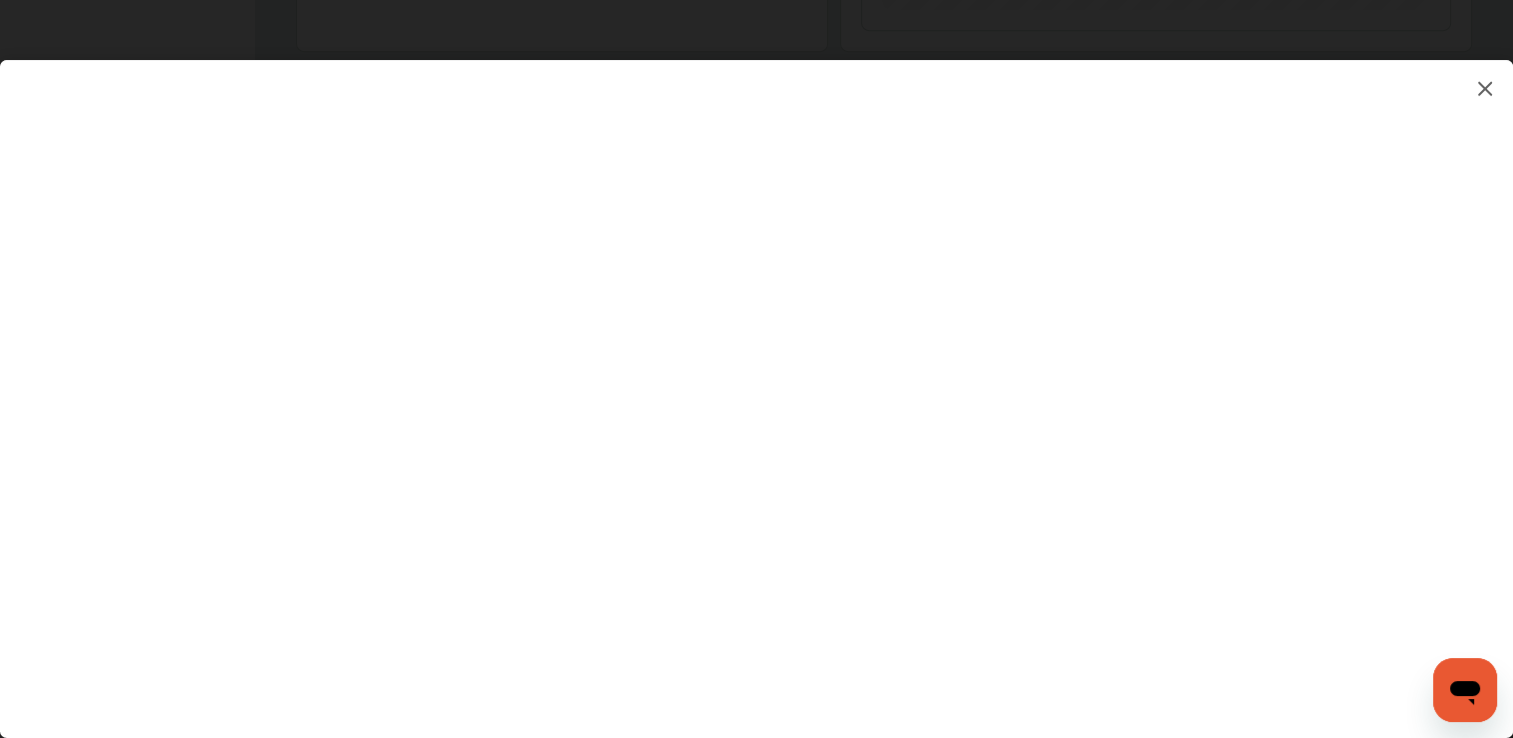 click at bounding box center [756, 379] 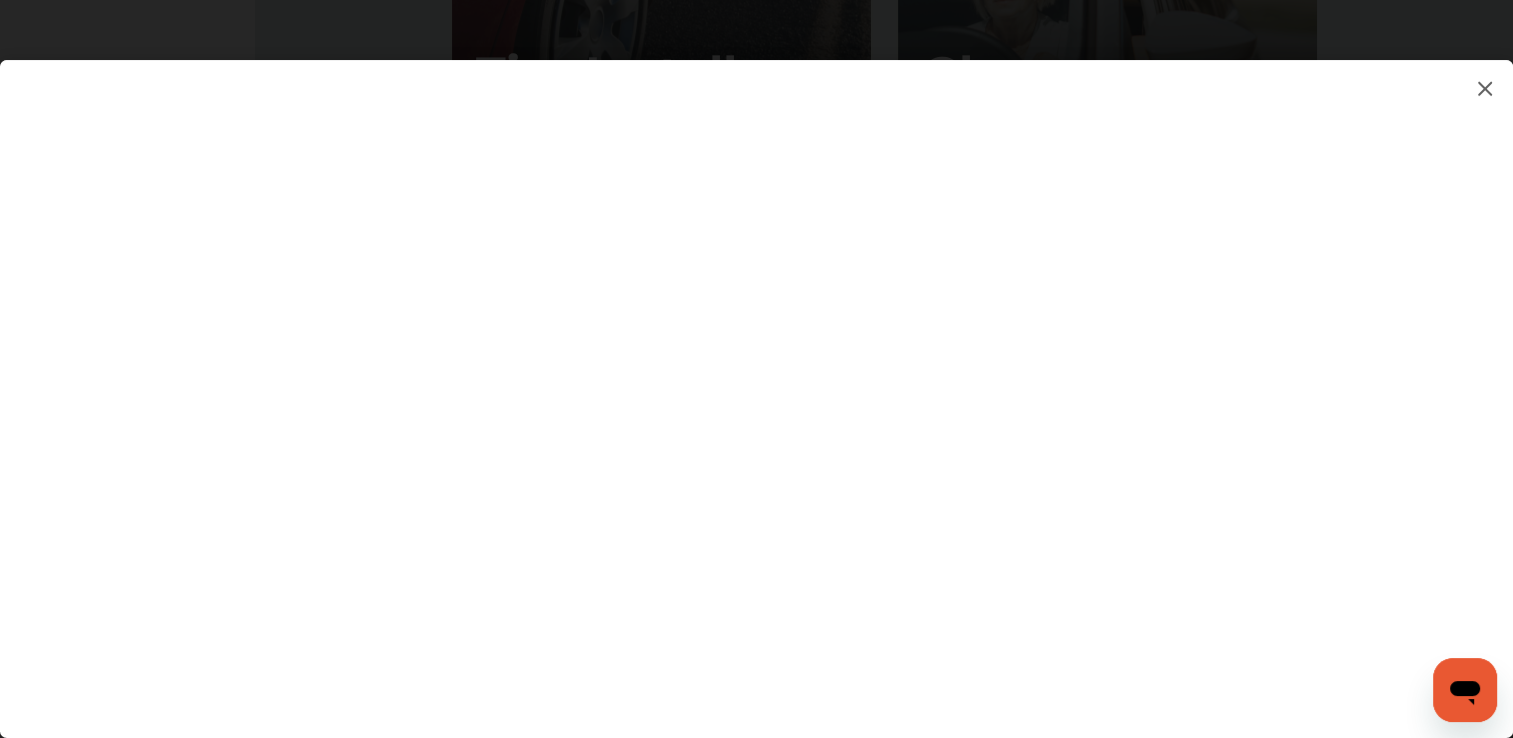 scroll, scrollTop: 2332, scrollLeft: 0, axis: vertical 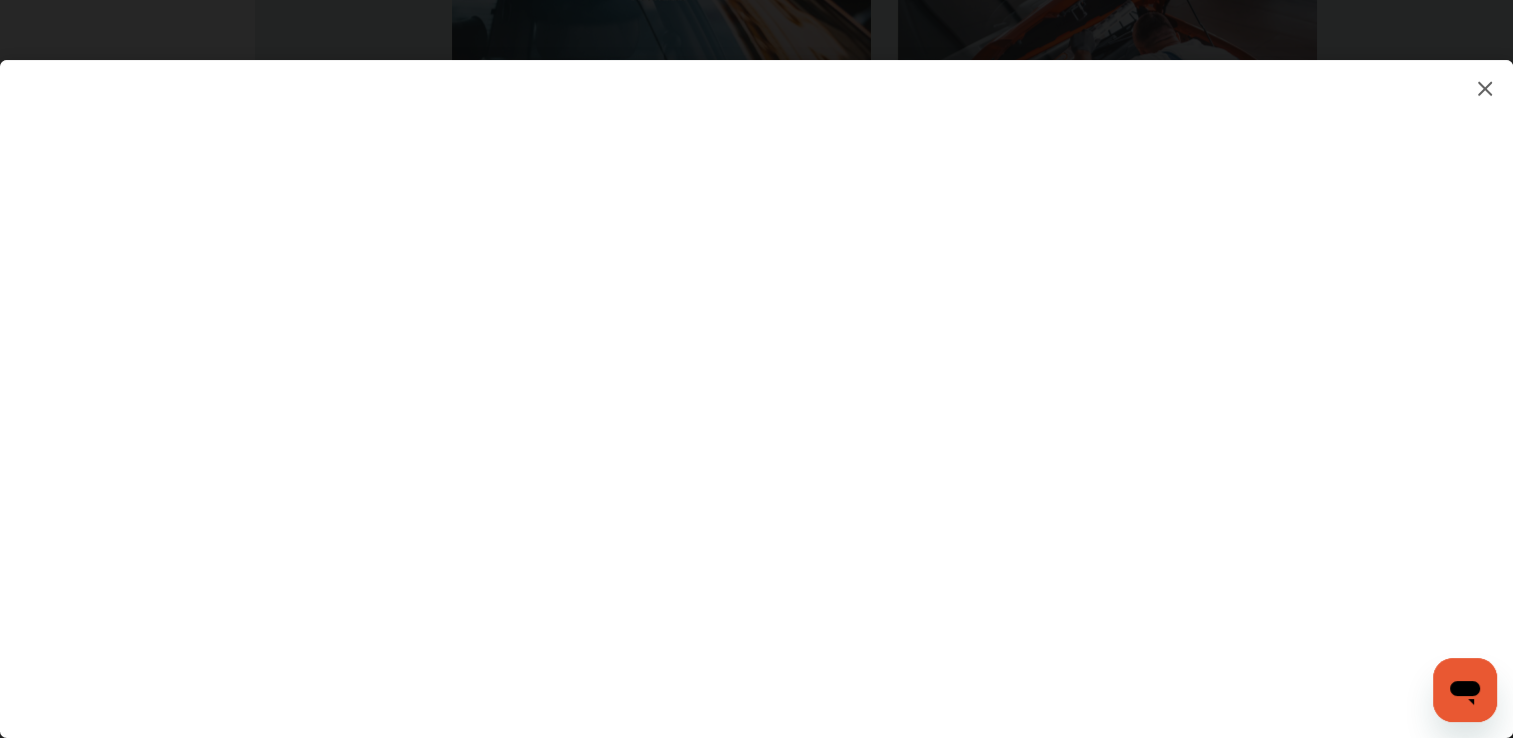 click at bounding box center (756, 379) 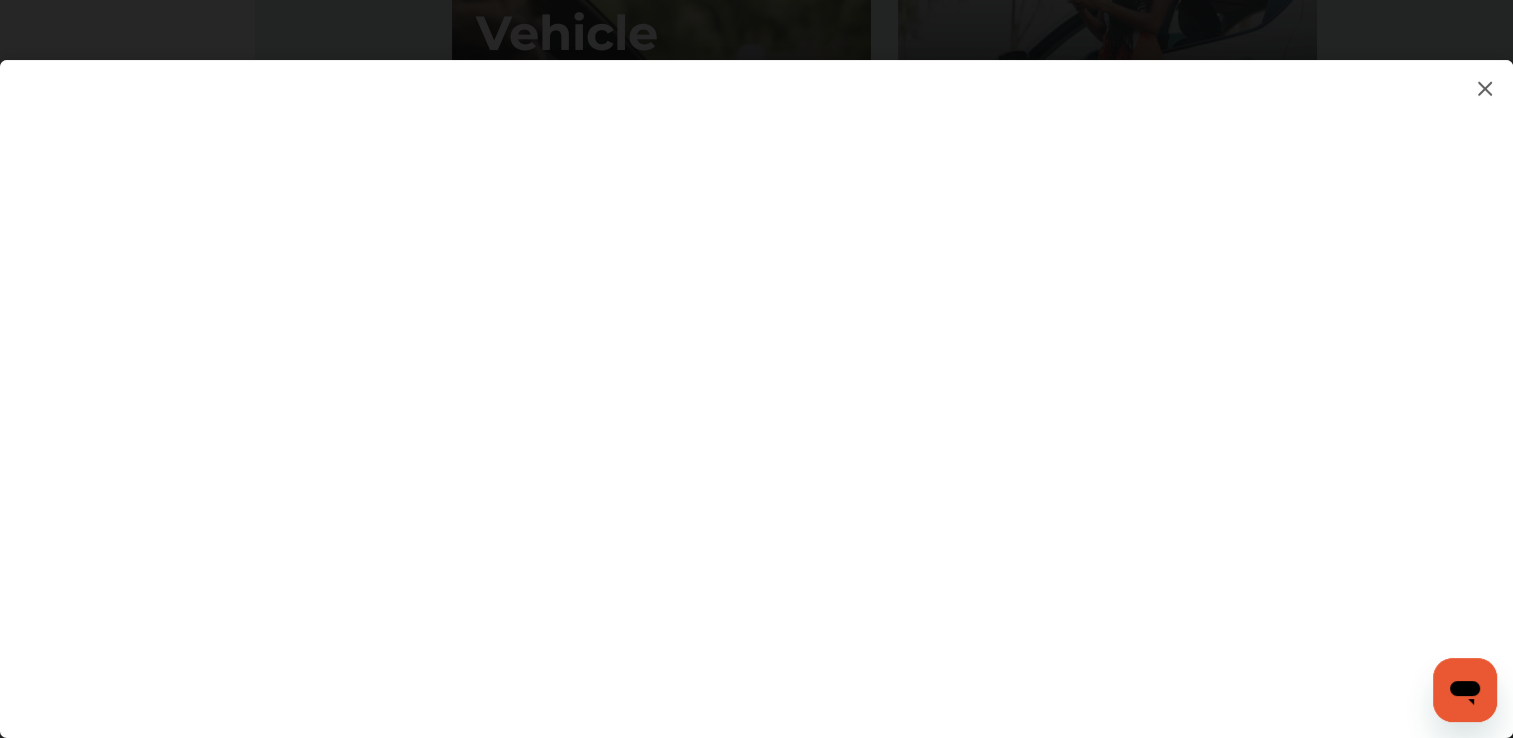 scroll, scrollTop: 2248, scrollLeft: 0, axis: vertical 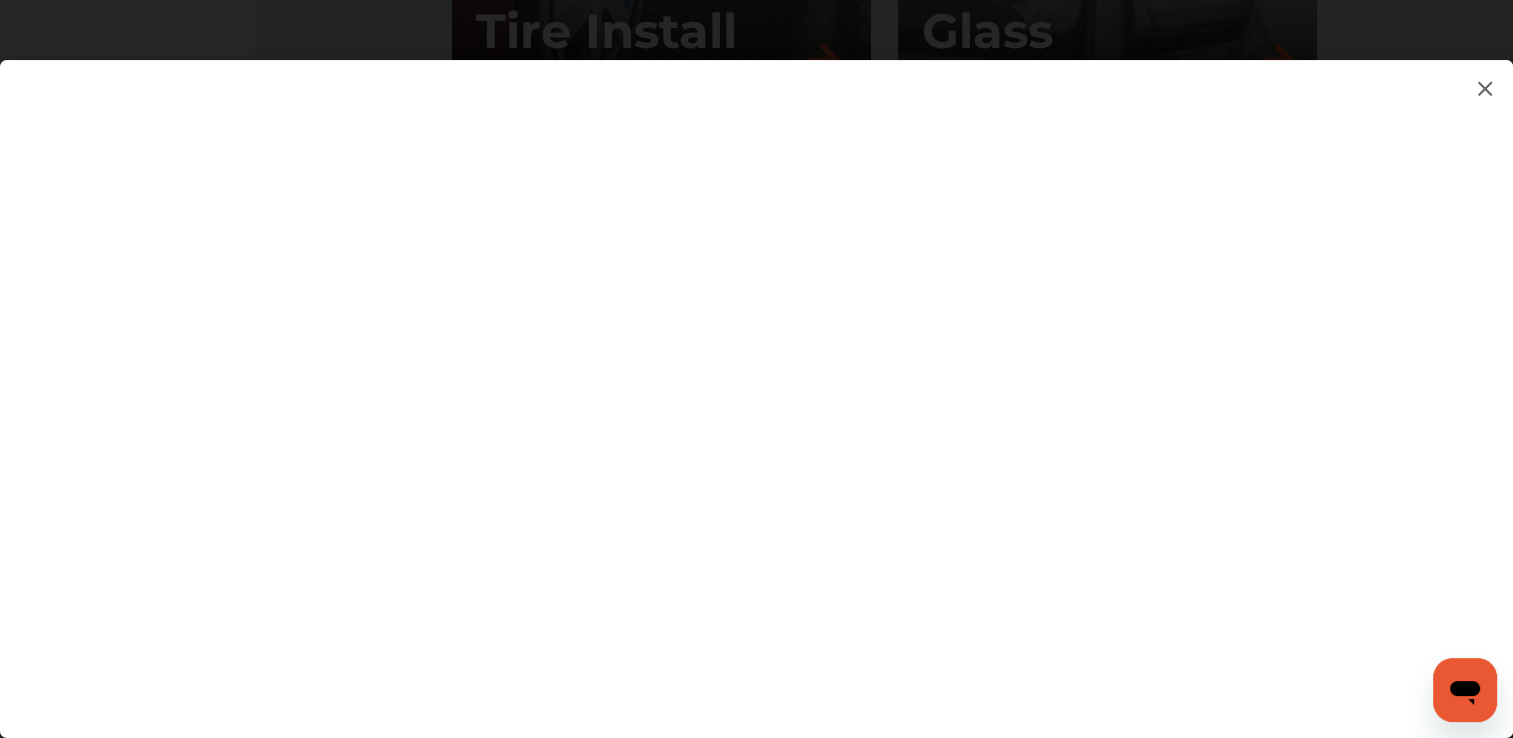 click at bounding box center (756, 379) 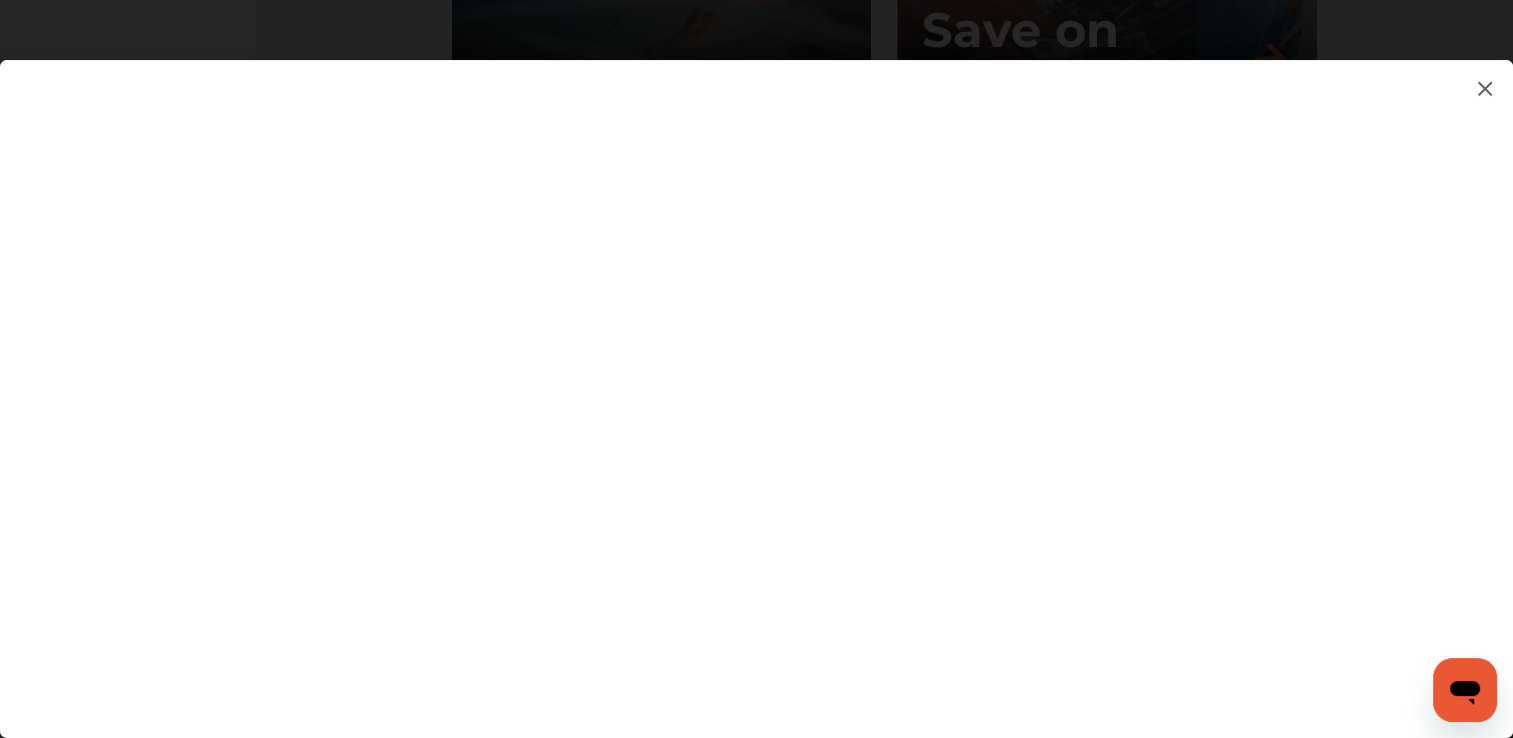 scroll, scrollTop: 3024, scrollLeft: 0, axis: vertical 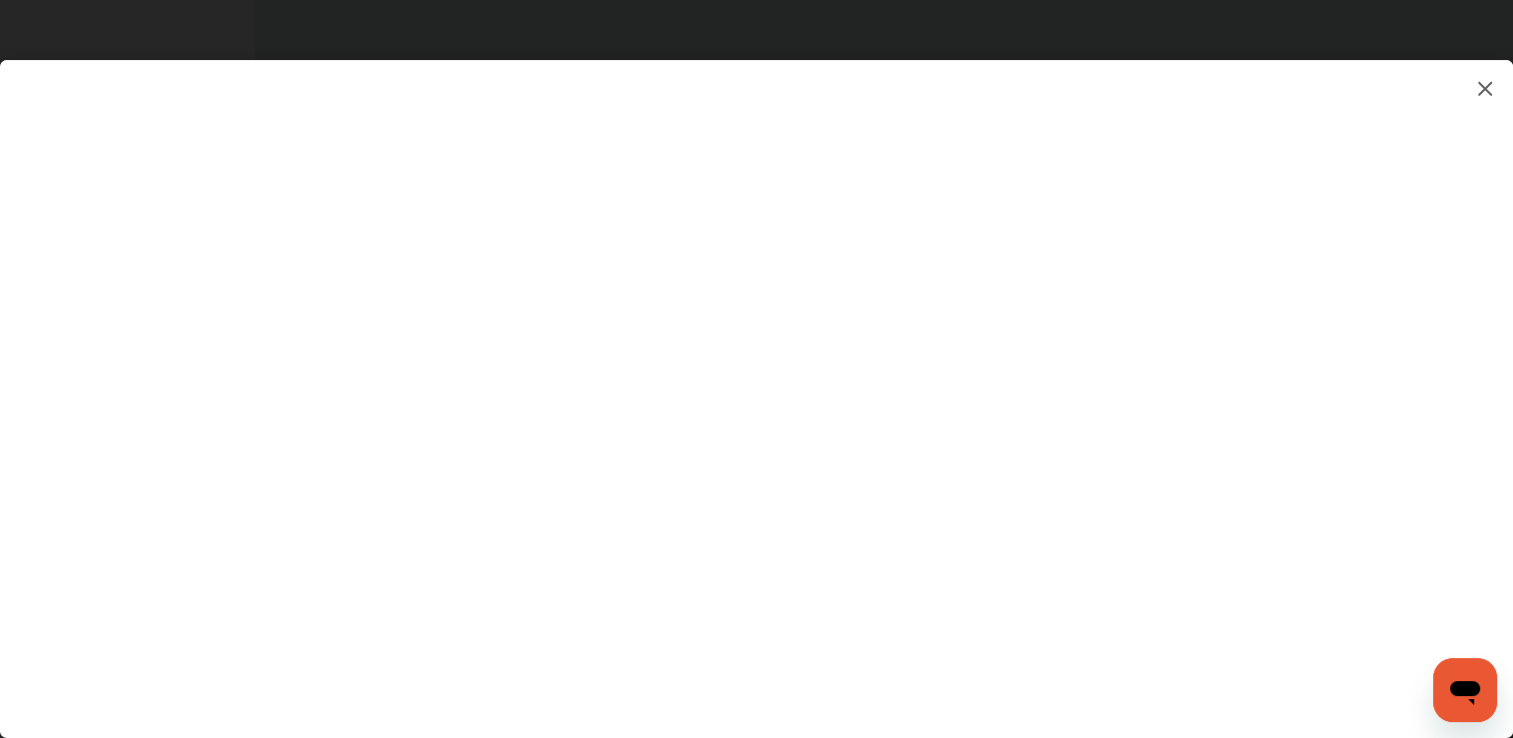 click on "My Account
Dashboard
Approvals
Maintenance Schedule
Membership Card
Fuel
Glovebox
My Garage
Invite Friends
FAQs Sign Out Close Menu Open Menu MENU
Dashboard
Fuel
Approvals
Maintenance Schedule
Membership Card
Glovebox
My Garage
Invite Friends
FAQs No shop selected No shop selected Find a shop [PERSON_NAME] Basic   Account Upgrade Account My Account Membership Card Sign Out Always better than retail price. Search for a service Search for... All Common Services Maintenance Schedules 0 My Cart
You haven't added any services for your car yet...  Save up to 10% [DATE]! Add Services Continue to checkout 1 Add first vehicle 2 Select Shop 3 Select Services 4 Book Appointment
Request your Fuel Card to  save up to $0.05 cents on fuel per gallon! Request now" at bounding box center (756, -2655) 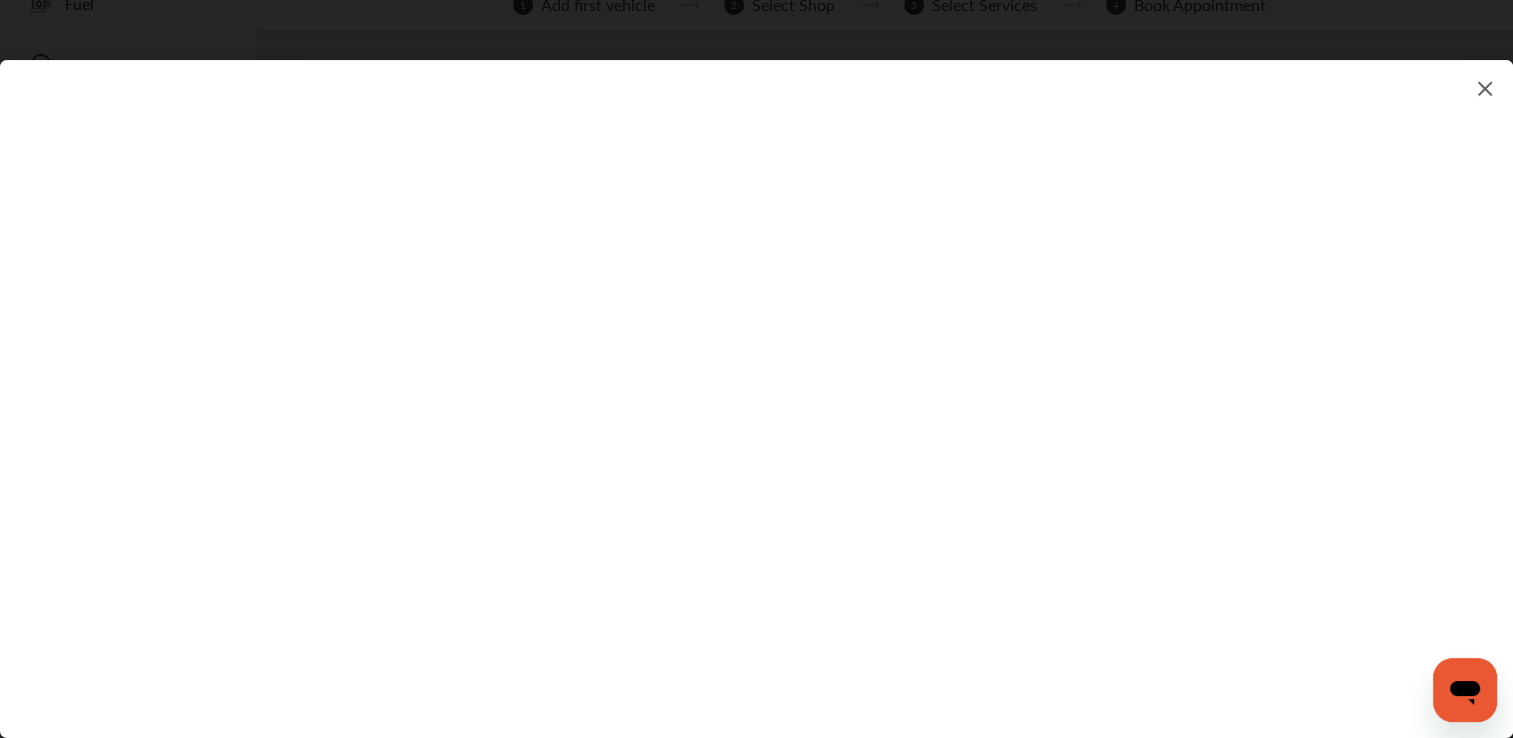 scroll, scrollTop: 111, scrollLeft: 0, axis: vertical 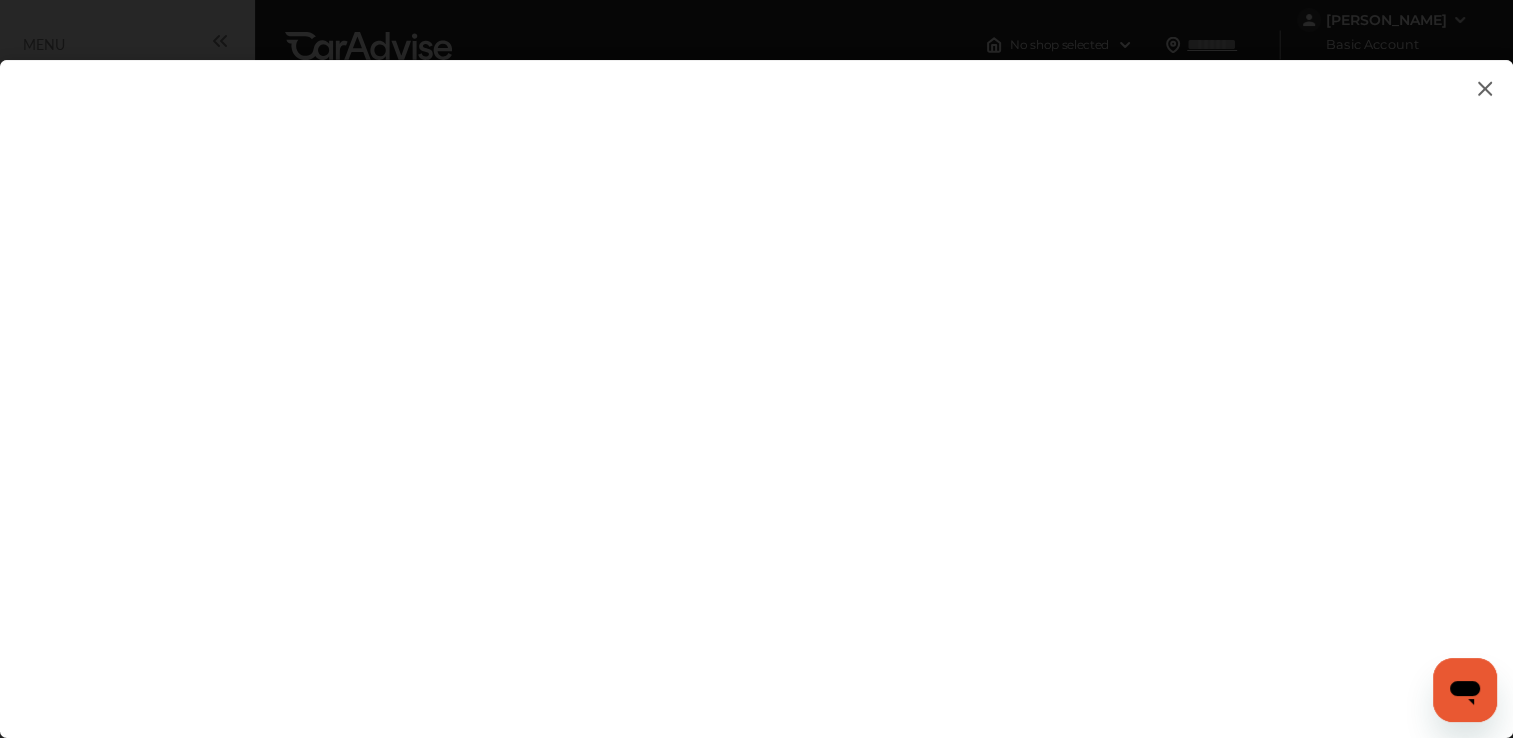 click at bounding box center [756, 379] 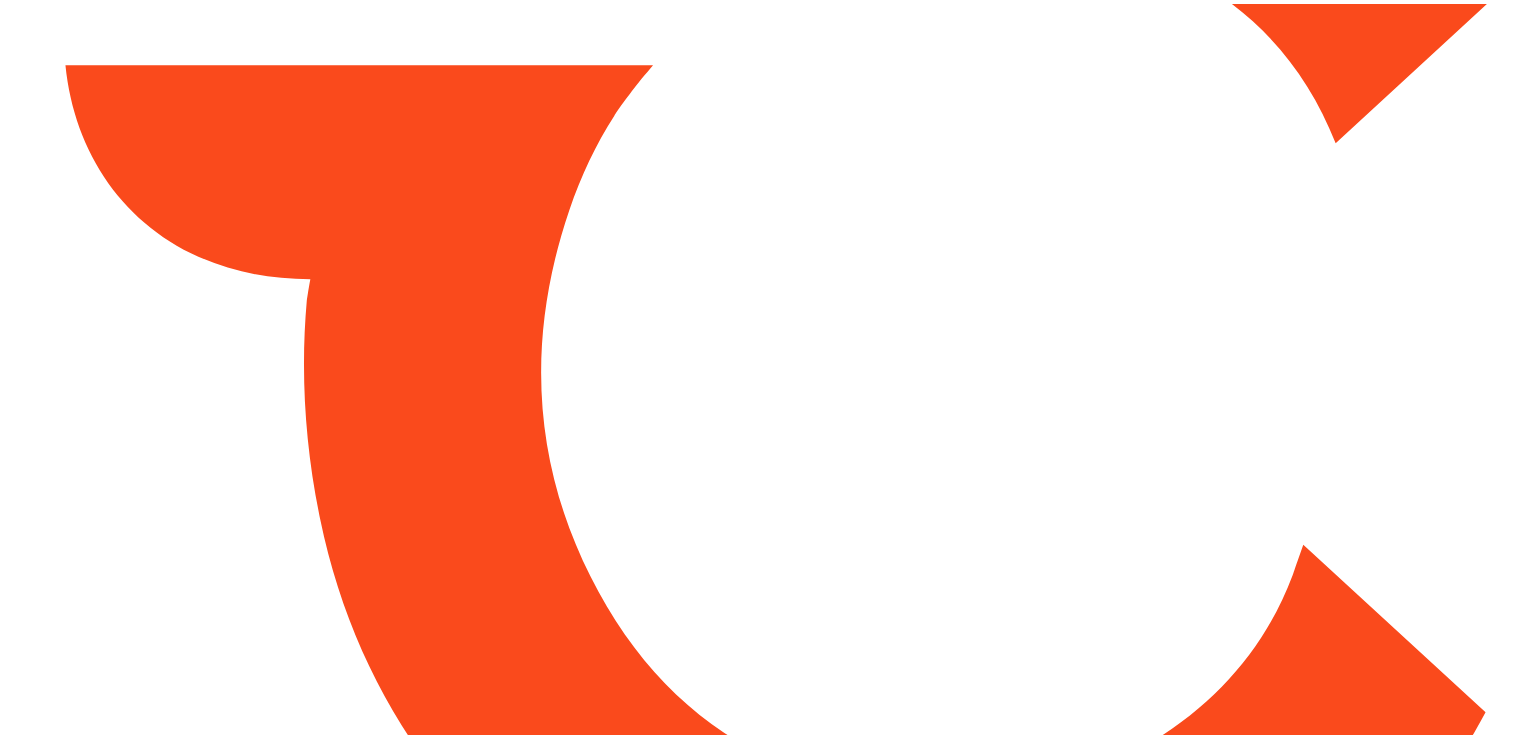 scroll, scrollTop: 0, scrollLeft: 0, axis: both 